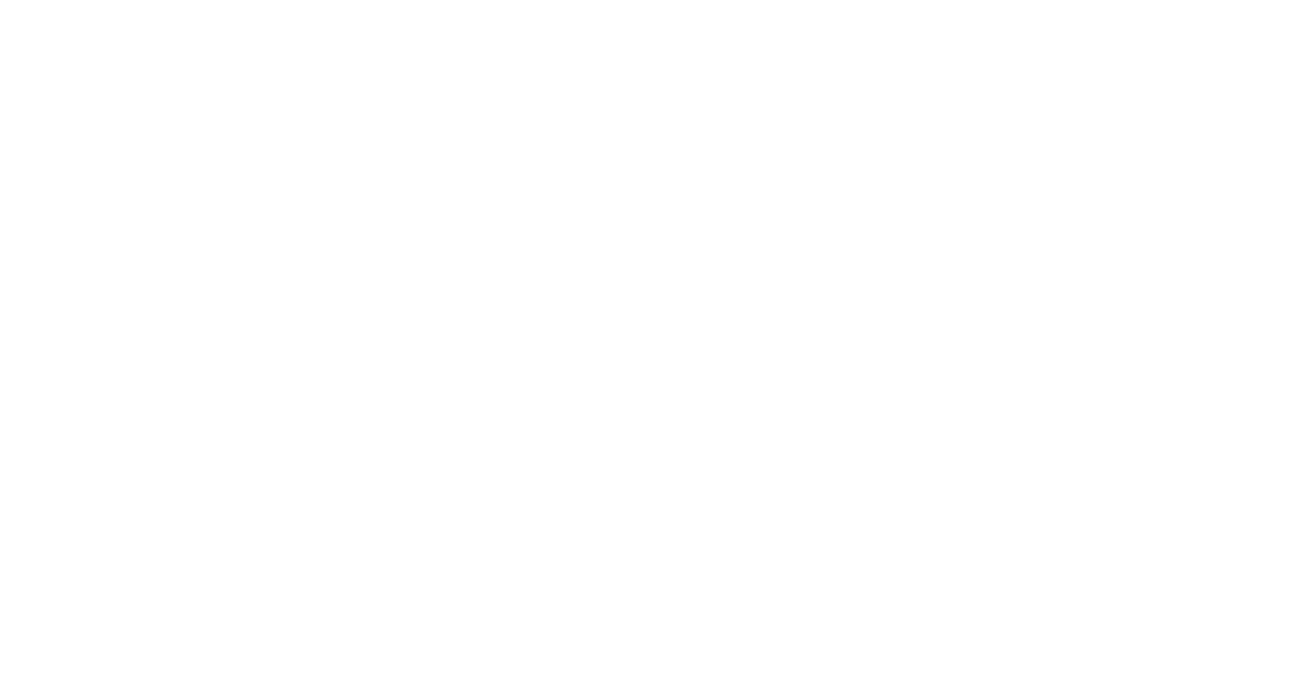 scroll, scrollTop: 0, scrollLeft: 0, axis: both 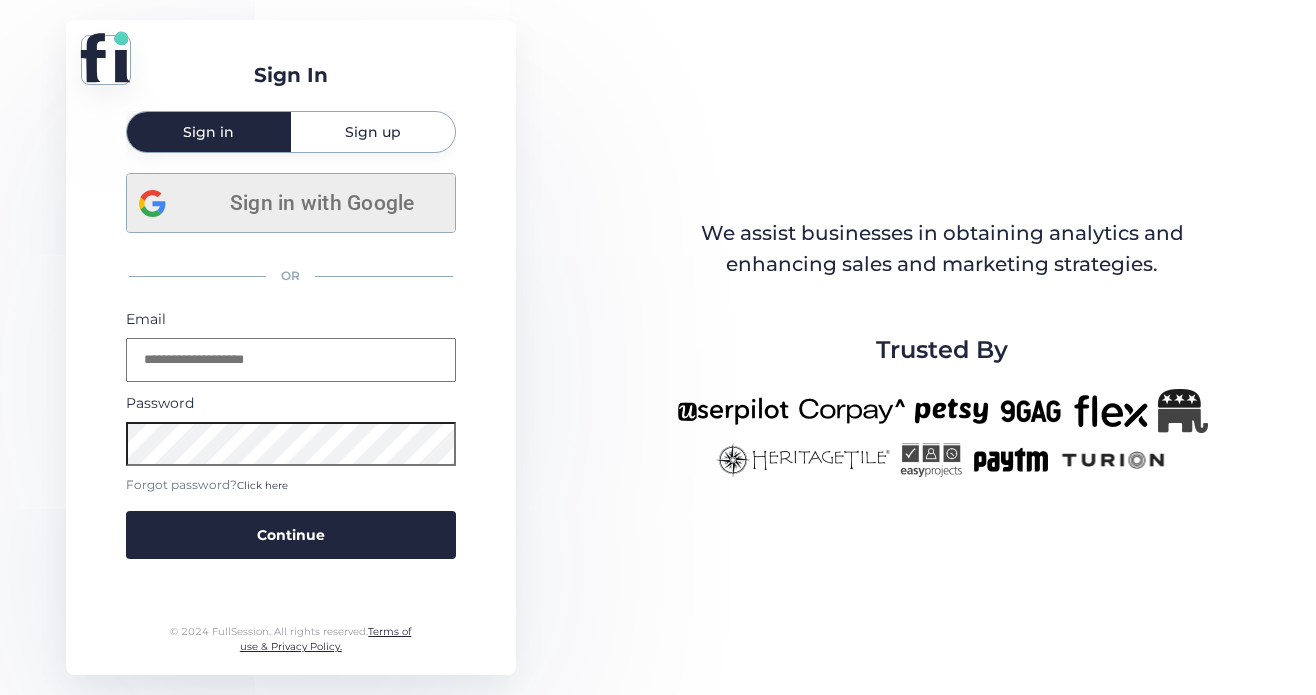 click on "Sign in with Google" at bounding box center (322, 203) 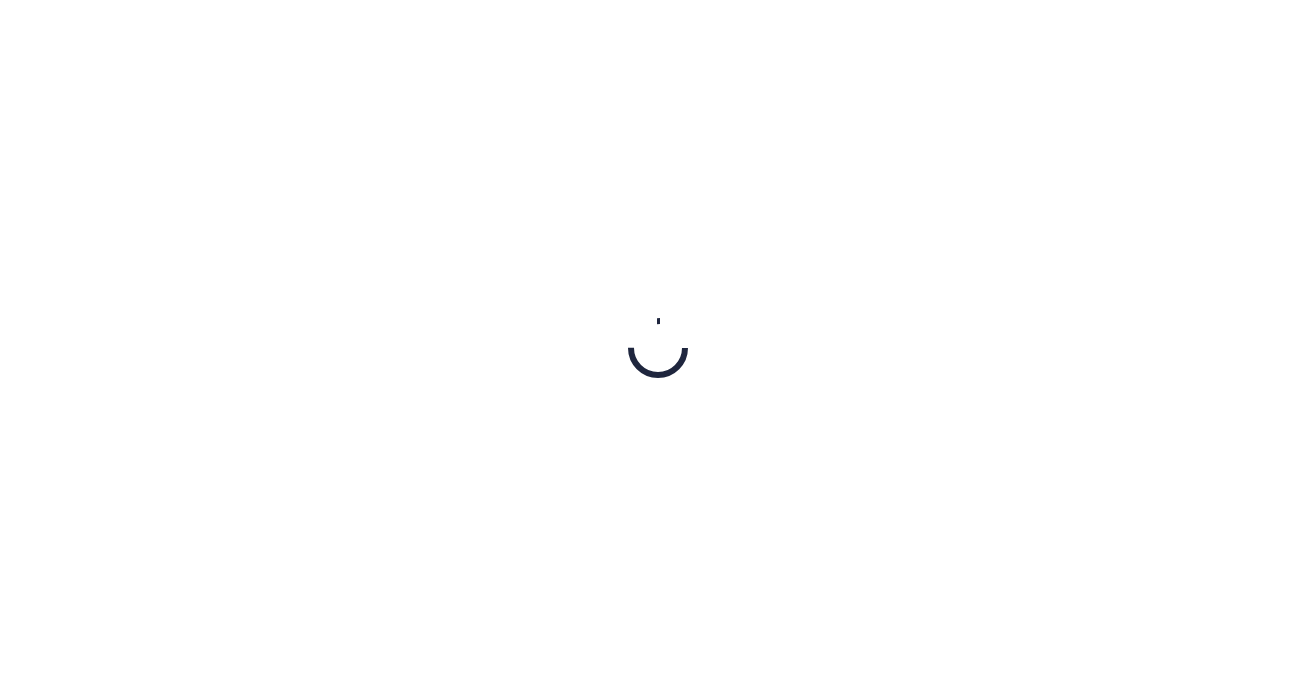 scroll, scrollTop: 0, scrollLeft: 0, axis: both 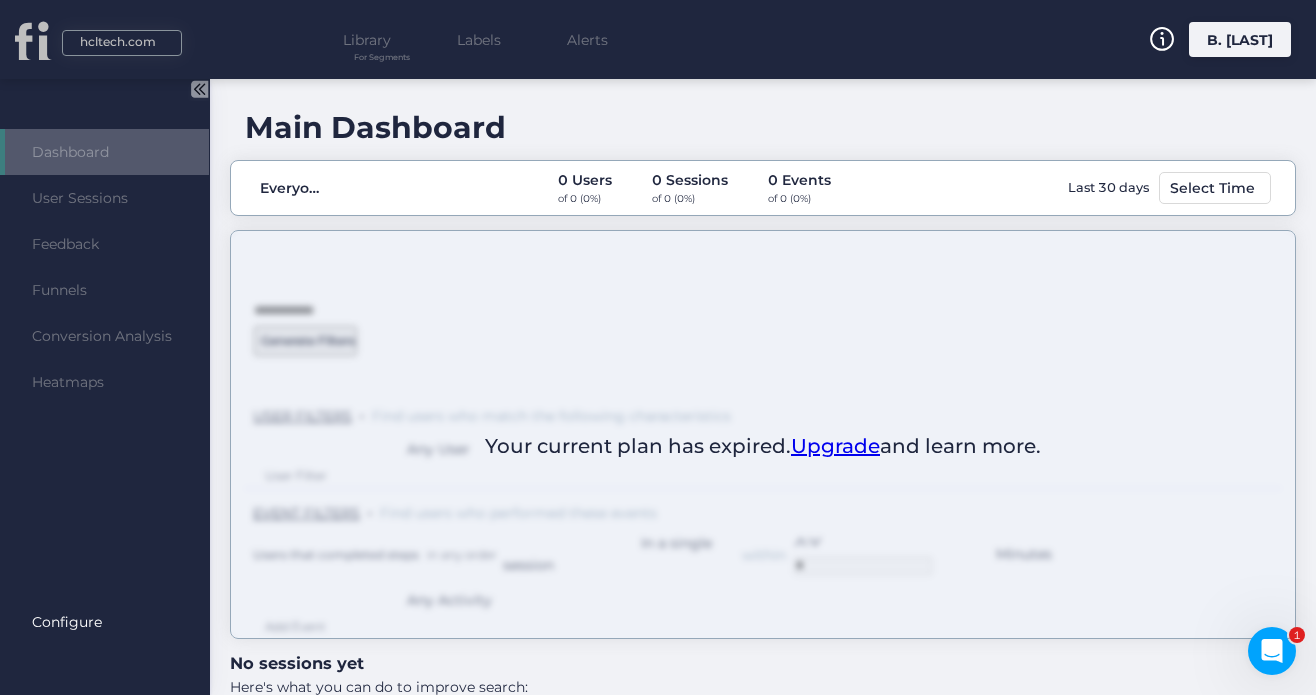 click on "[DOMAIN]" at bounding box center [118, 42] 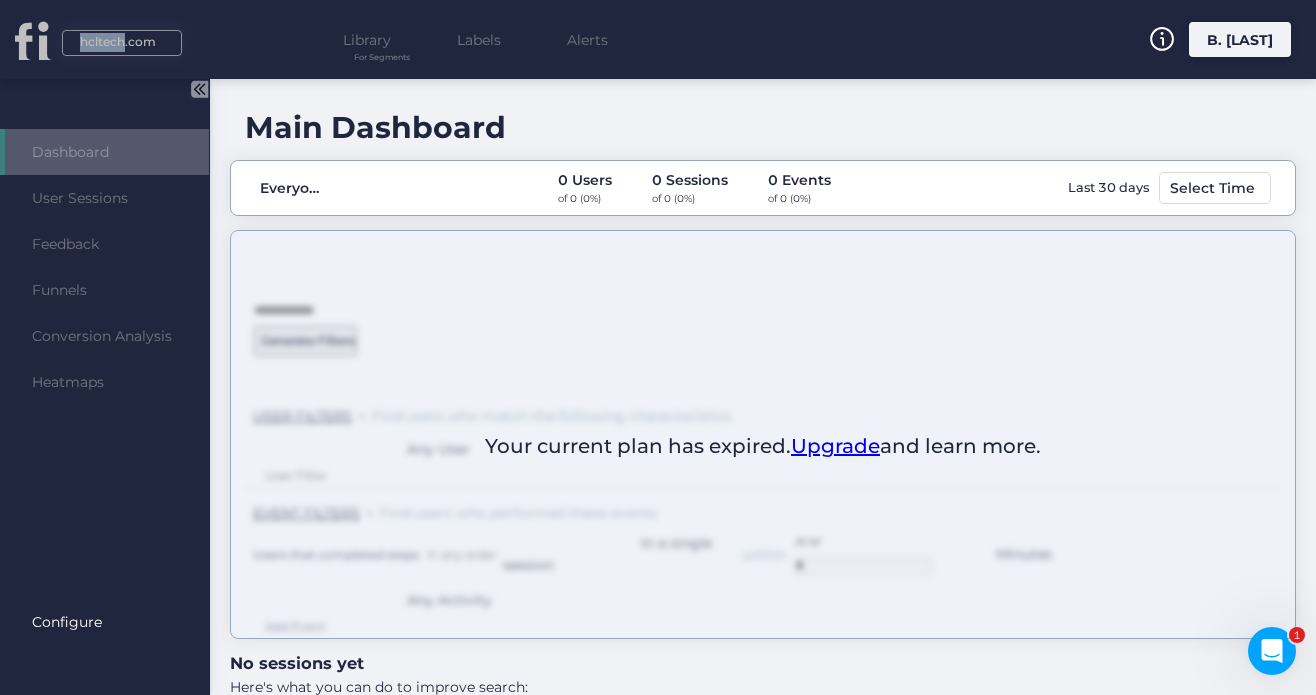 click on "[DOMAIN]" at bounding box center [118, 42] 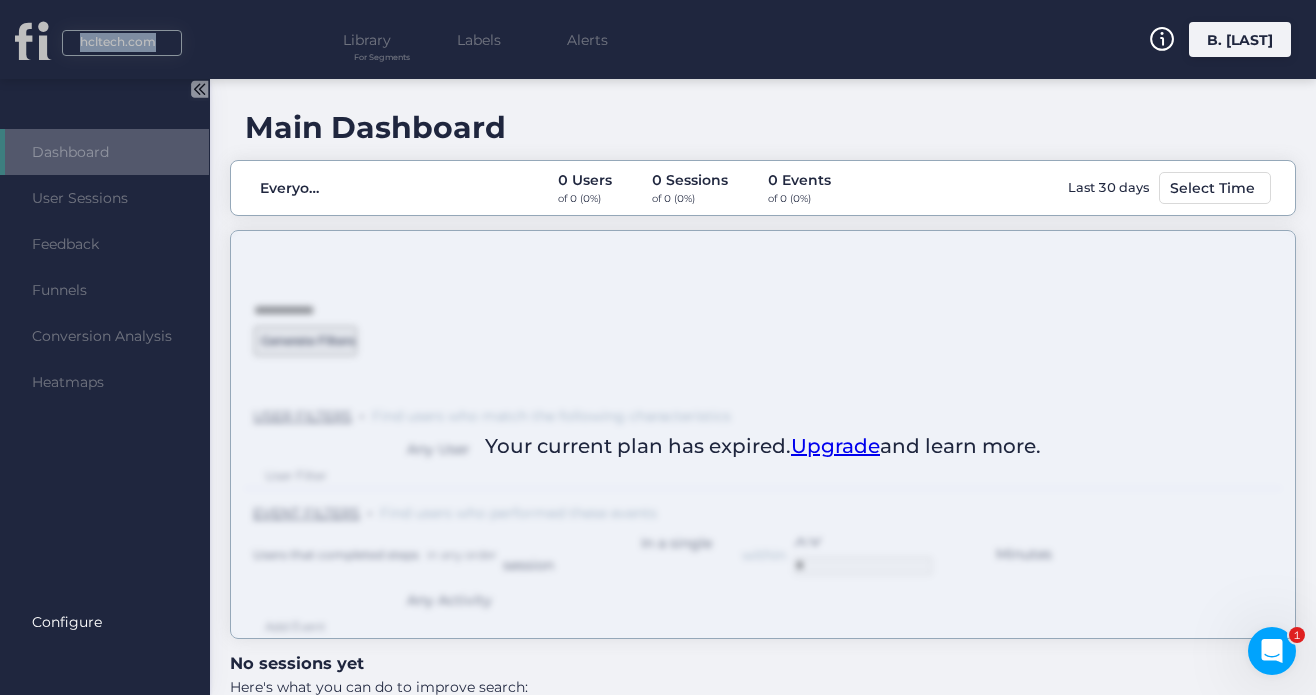click on "[DOMAIN]" at bounding box center [118, 42] 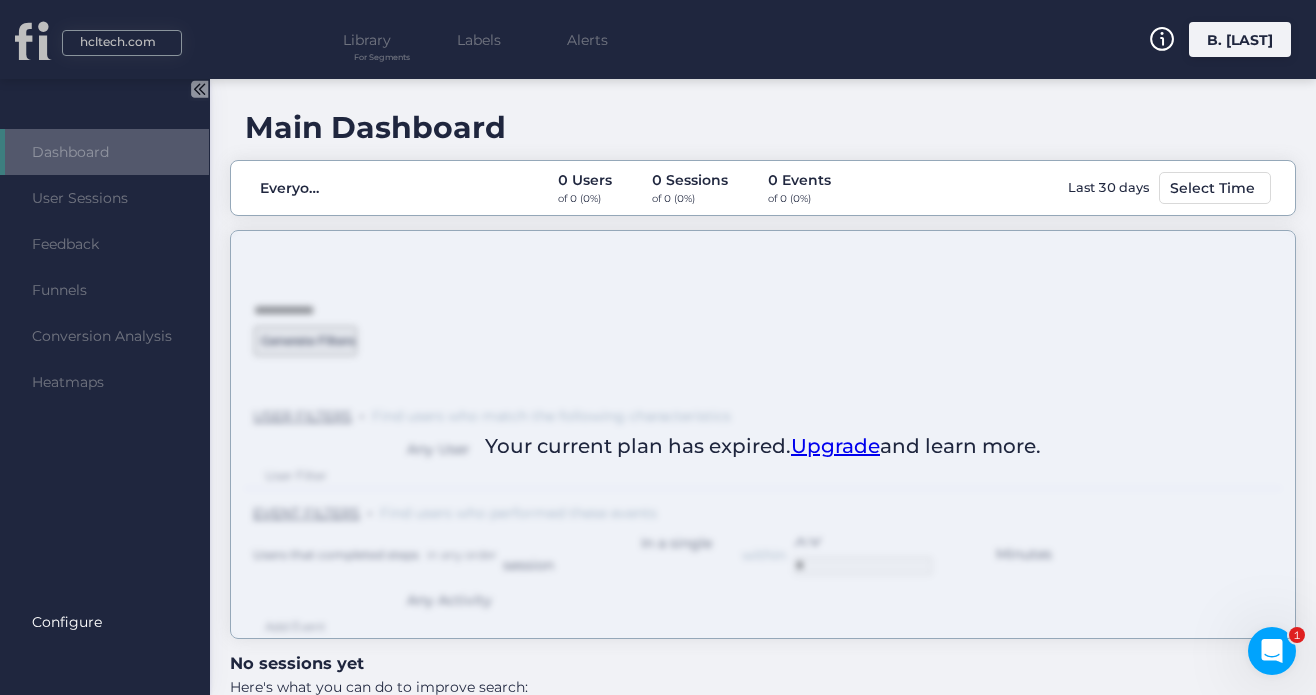 click on "User Sessions" at bounding box center [95, 198] 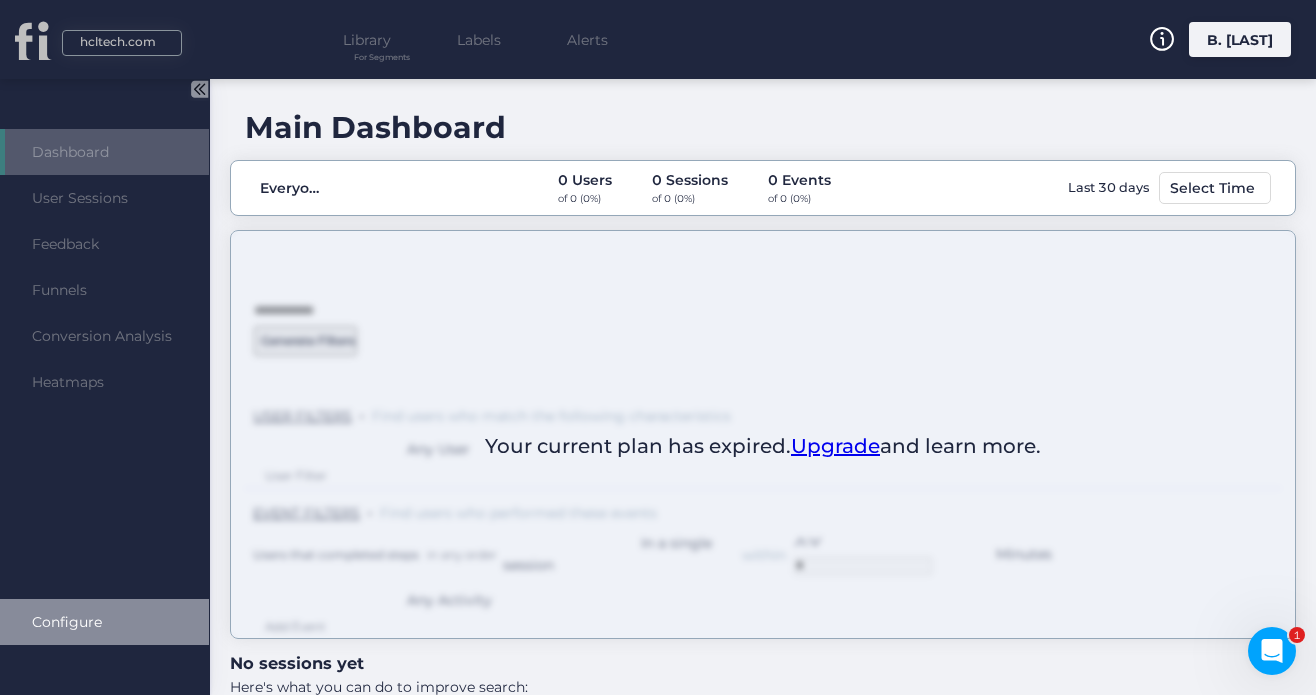 click on "Configure" at bounding box center [104, 622] 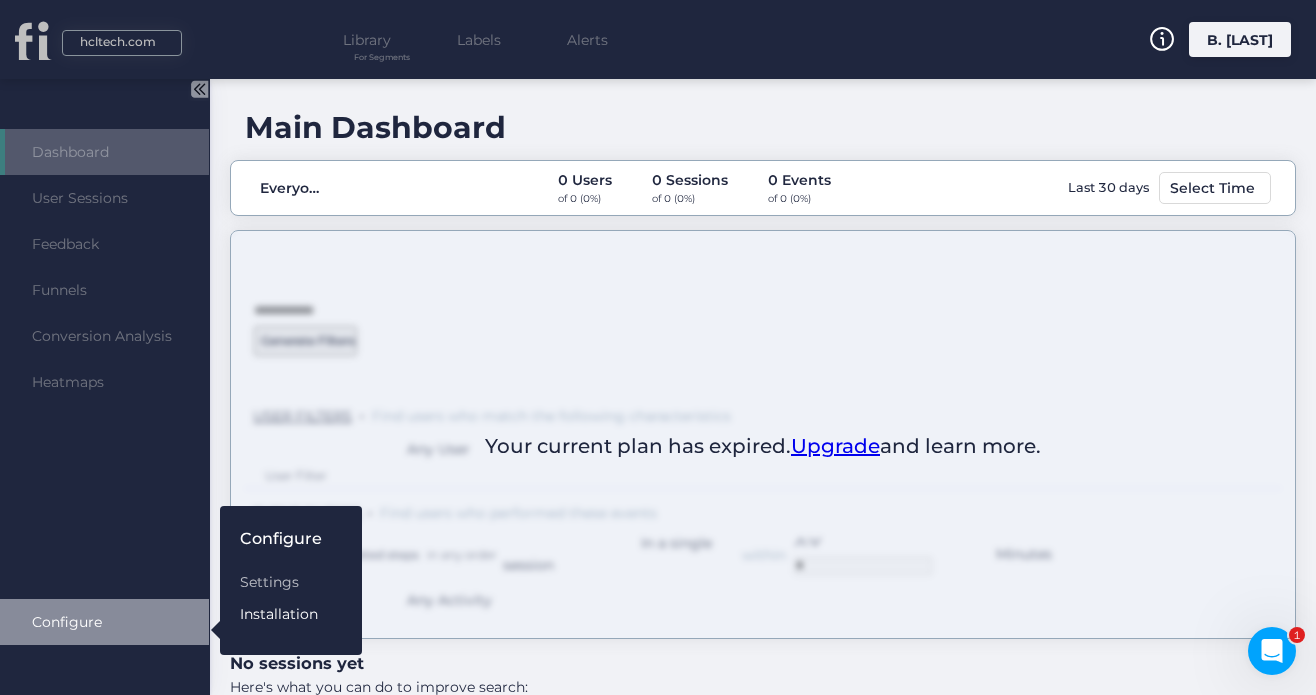 click on "Installation" at bounding box center [281, 582] 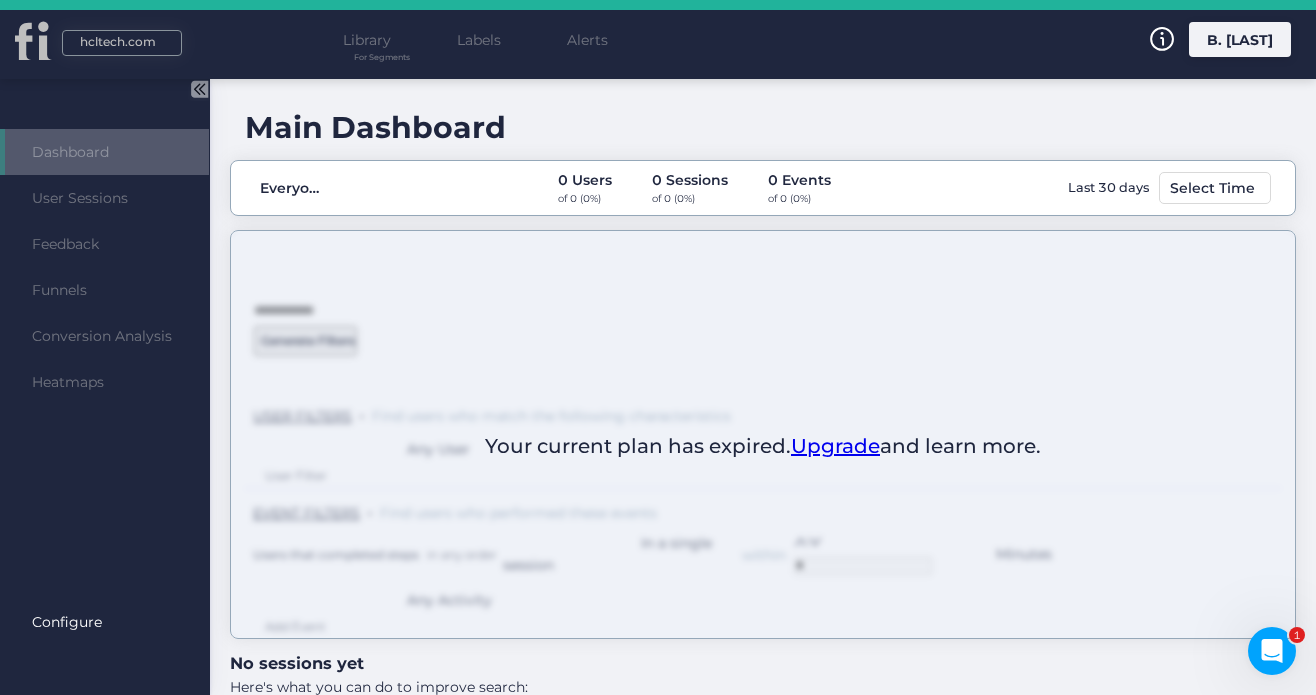 click on "[DOMAIN]" at bounding box center (118, 42) 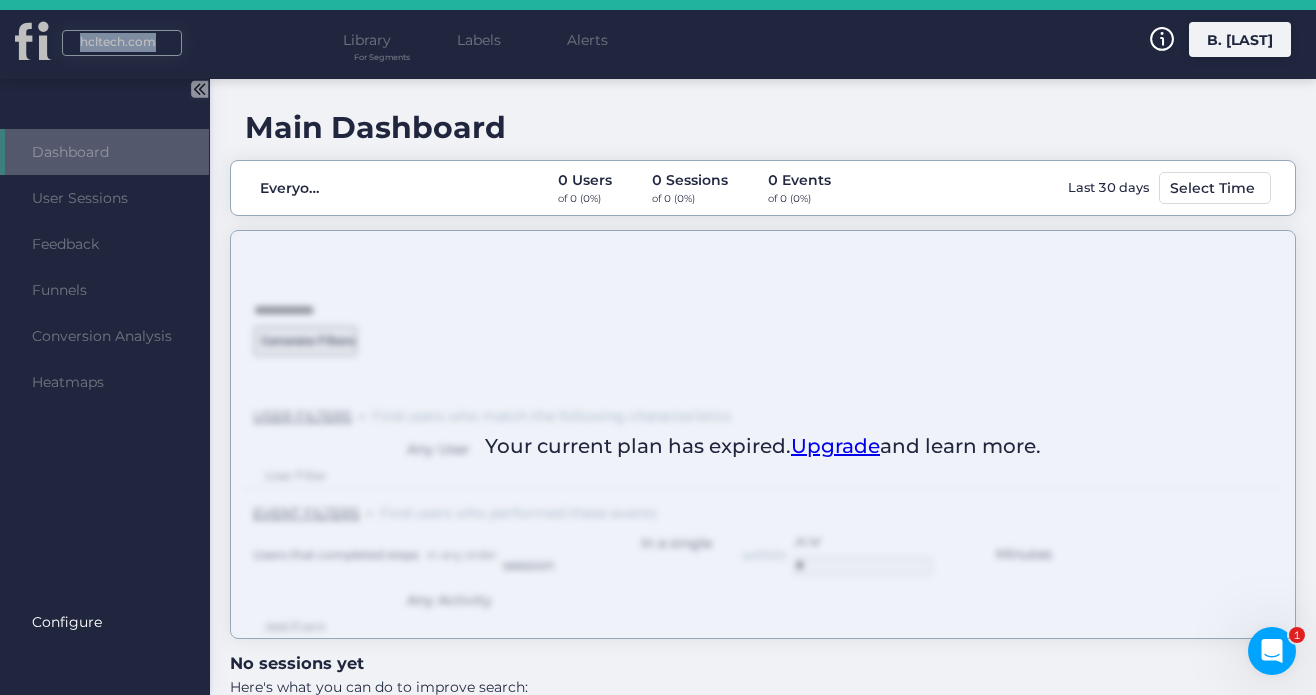 click on "[DOMAIN]" at bounding box center (118, 42) 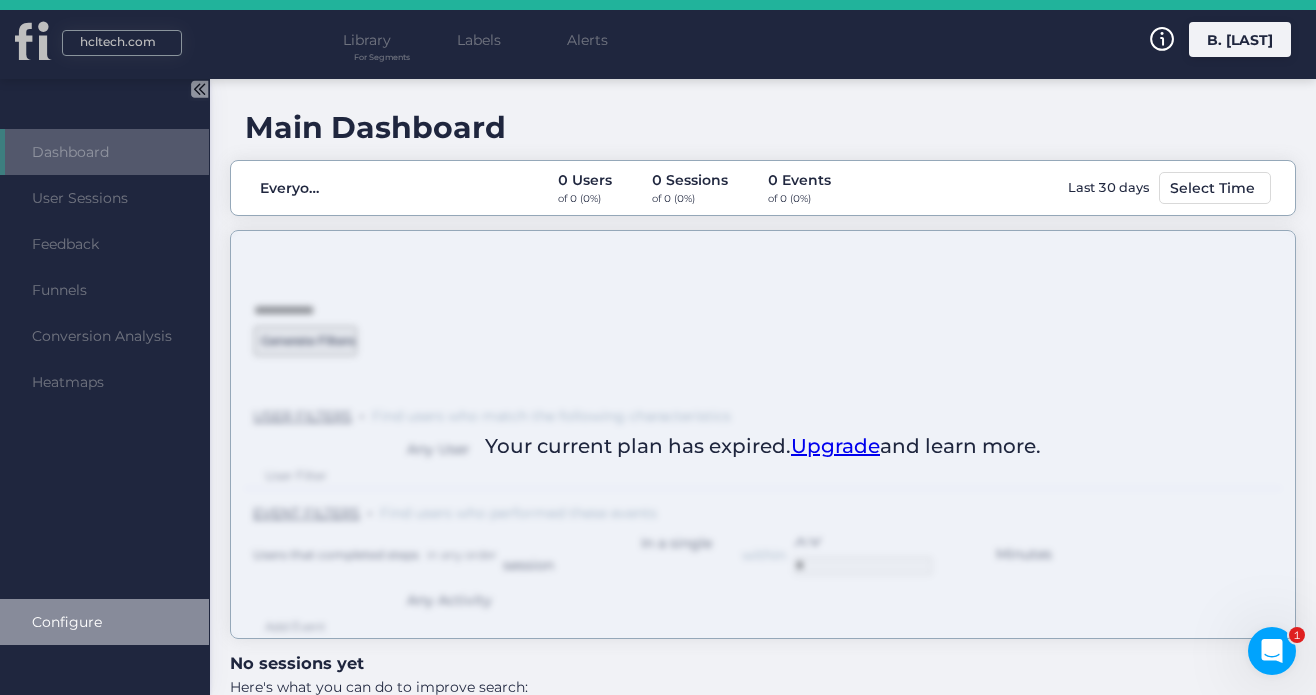 click on "Configure" at bounding box center (104, 622) 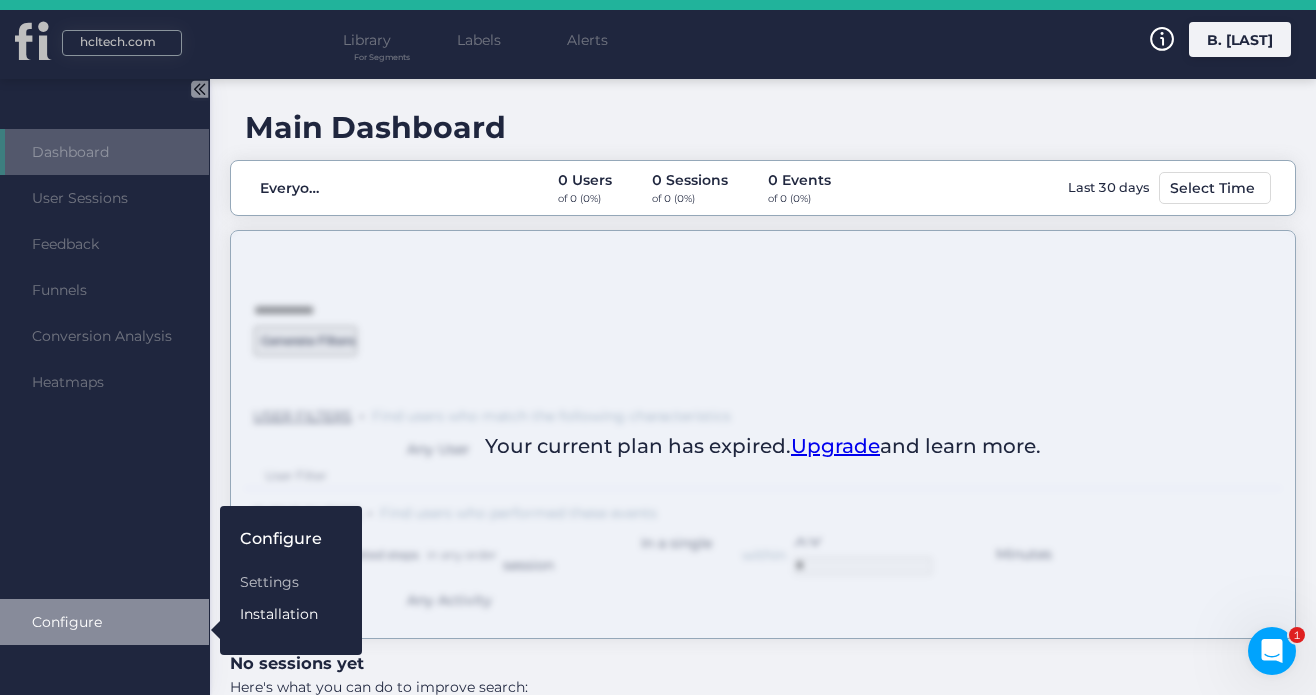 click on "Installation" at bounding box center [281, 582] 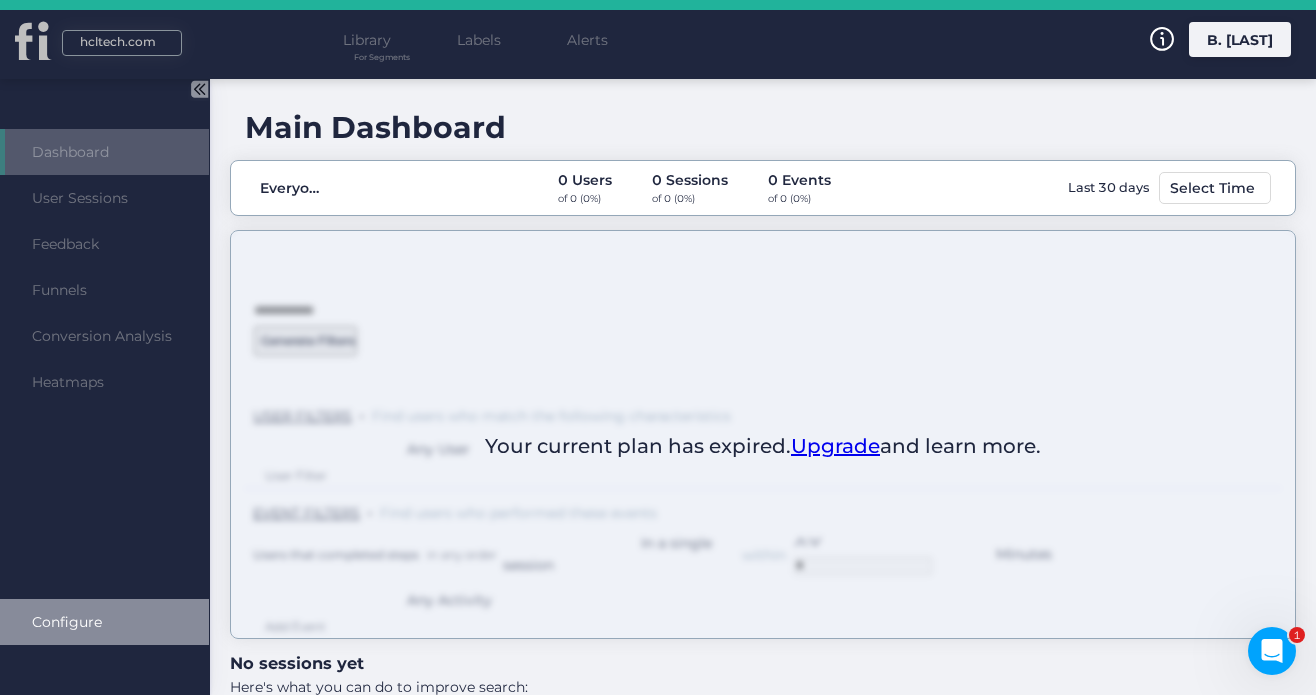 click on "Configure" at bounding box center [82, 622] 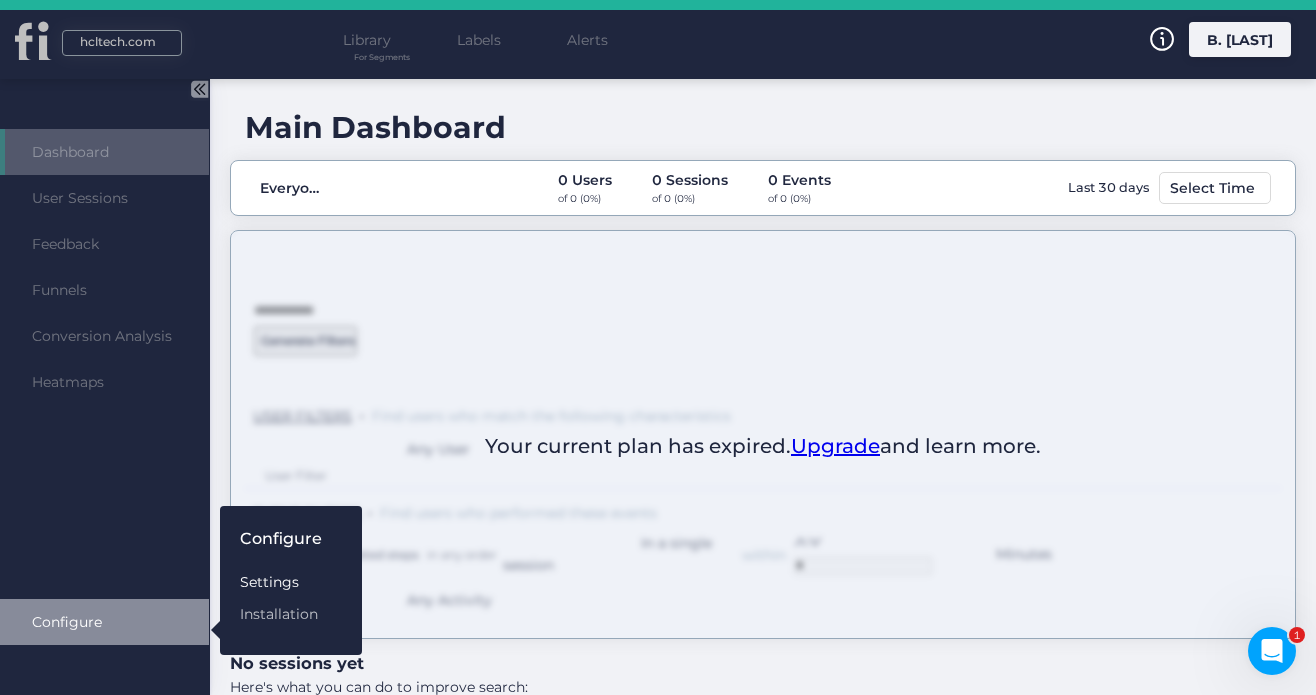 click on "Settings" at bounding box center [281, 582] 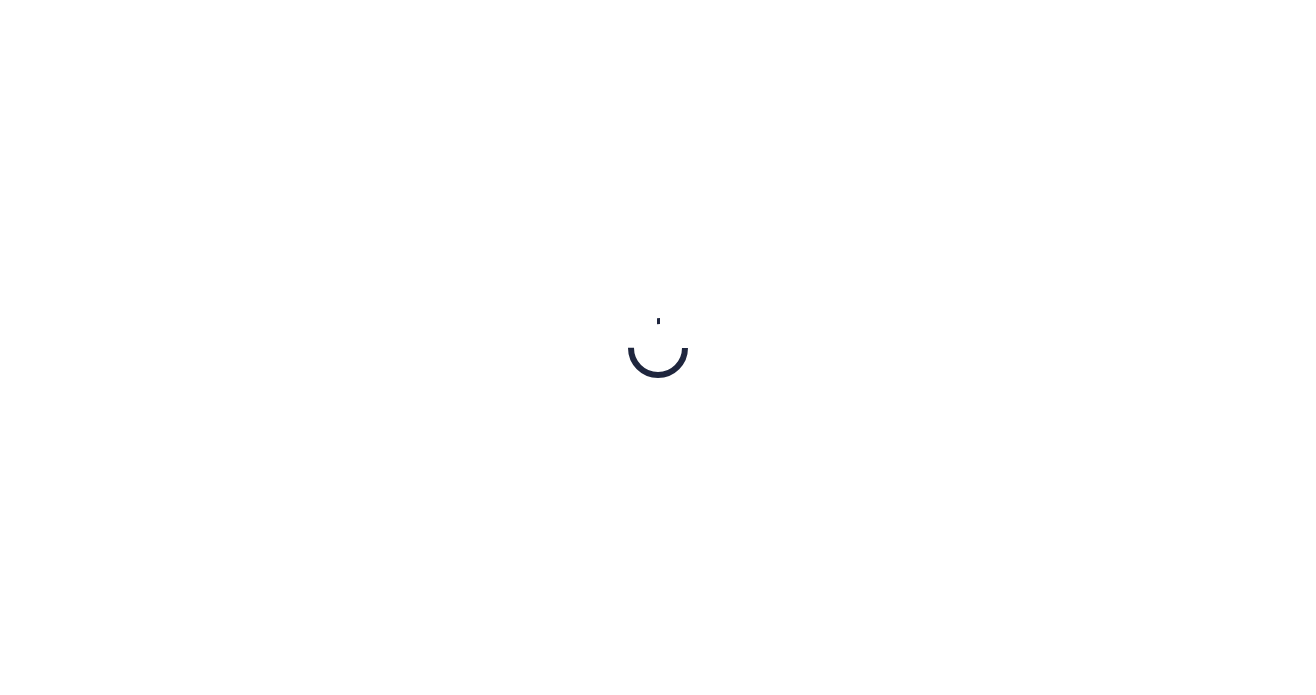 scroll, scrollTop: 0, scrollLeft: 0, axis: both 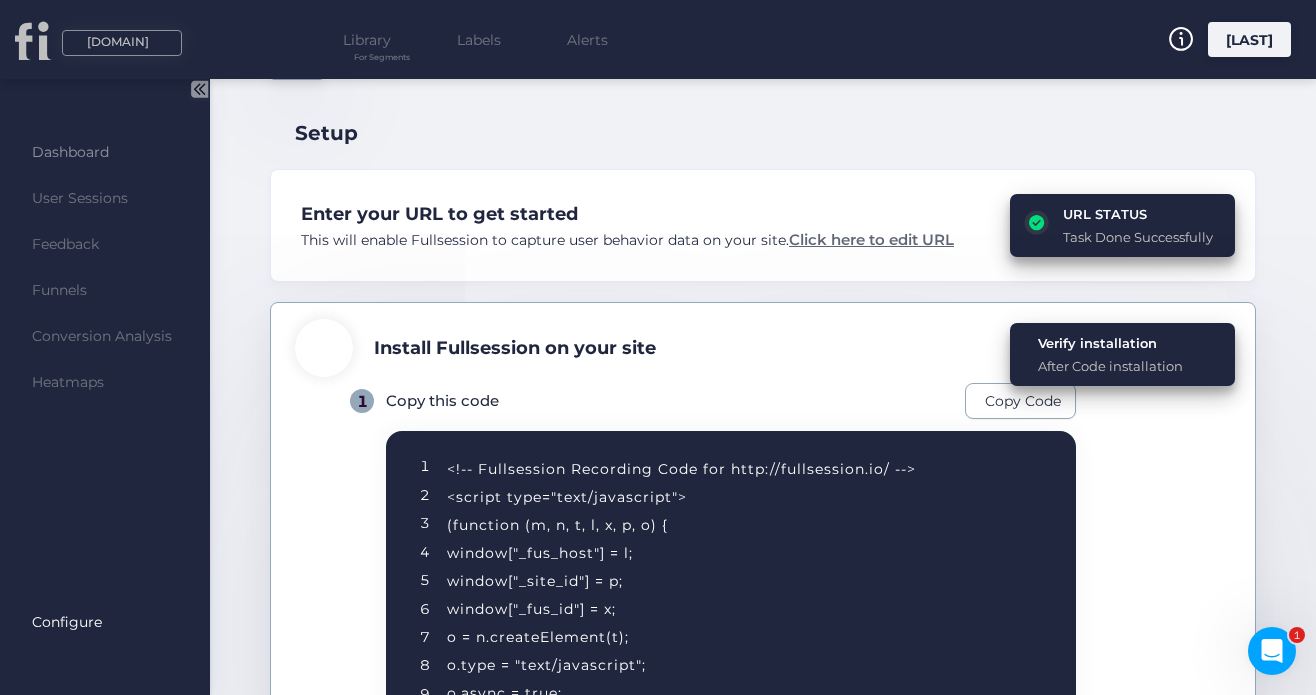 click on "Click here to edit URL" at bounding box center (871, 239) 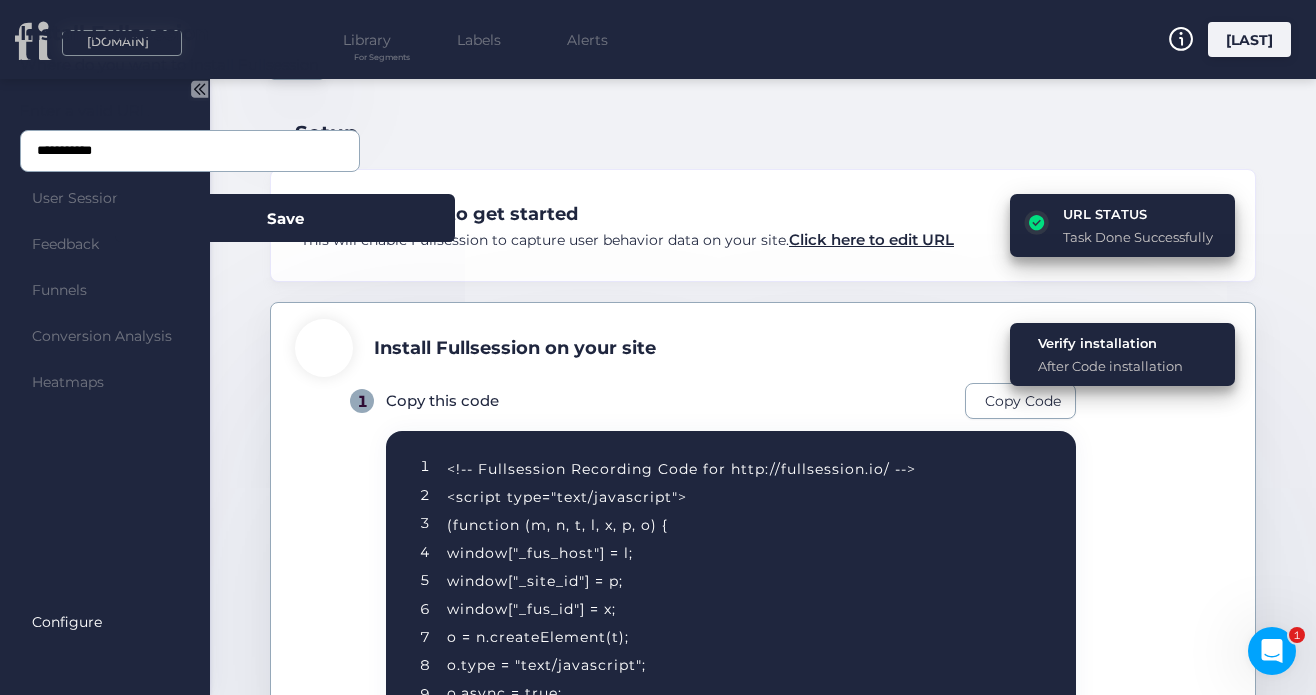 drag, startPoint x: 608, startPoint y: 369, endPoint x: 189, endPoint y: 355, distance: 419.23383 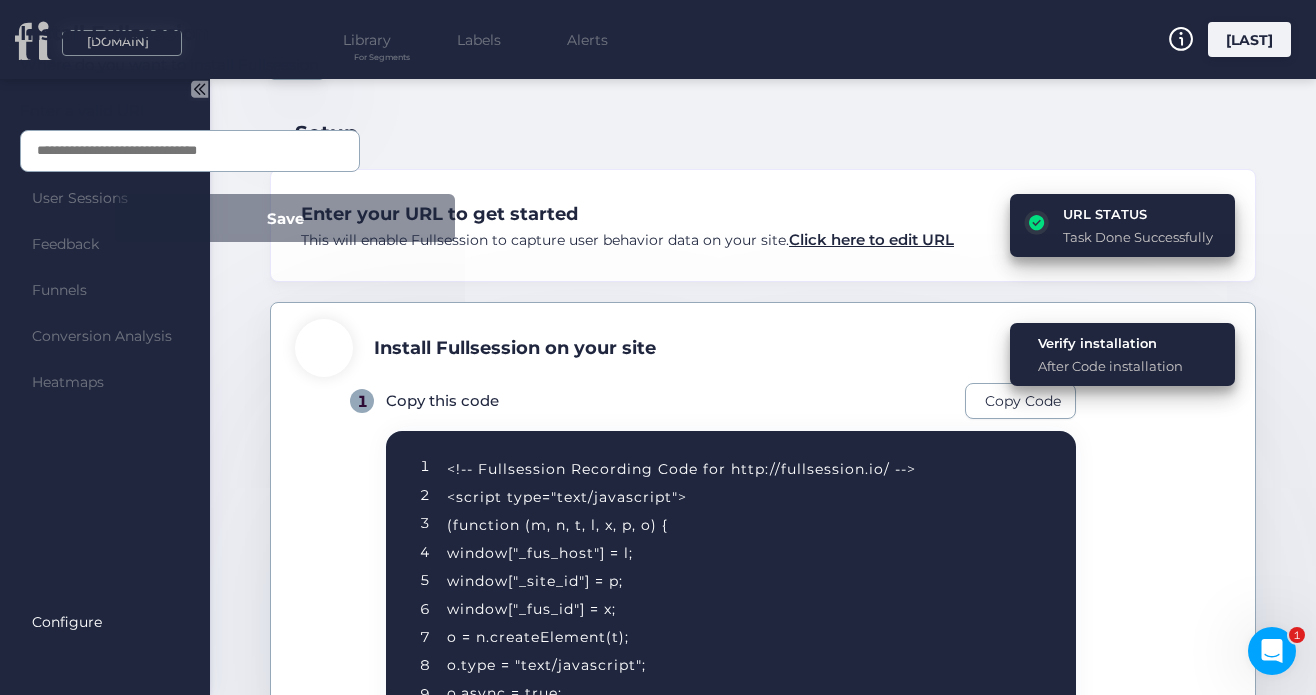 paste on "**********" 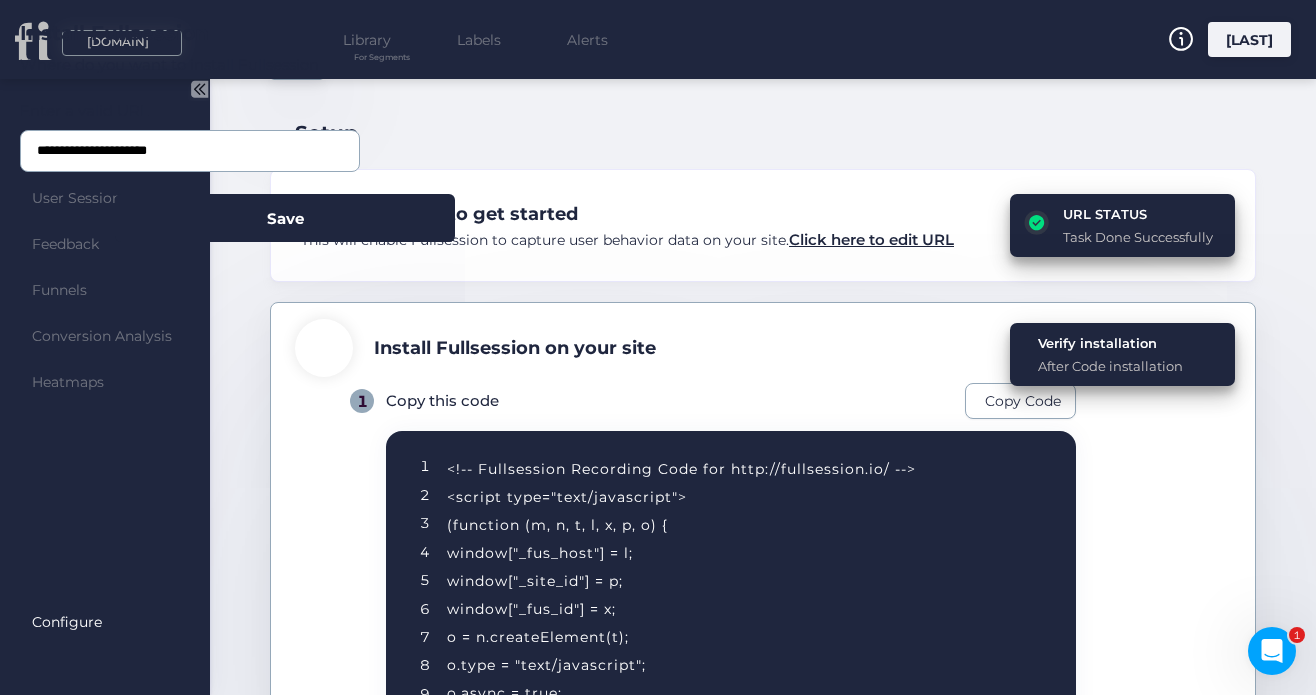 type on "**********" 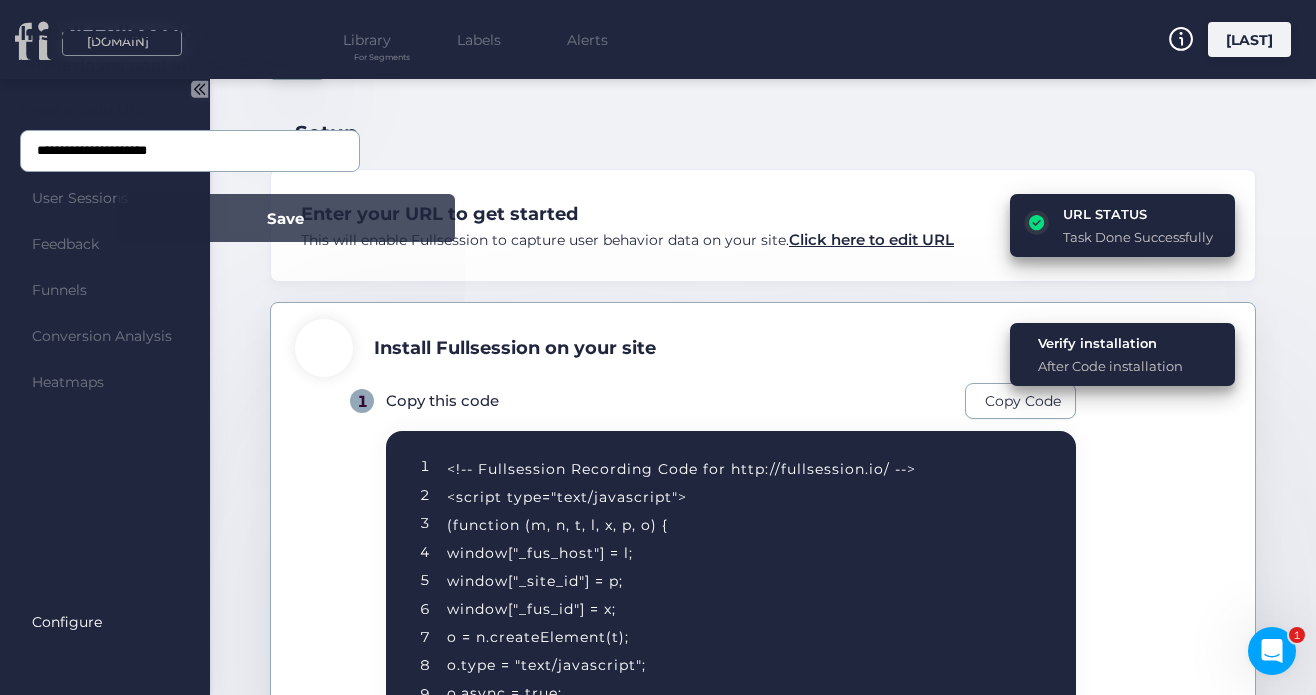 click on "Save" at bounding box center (285, 218) 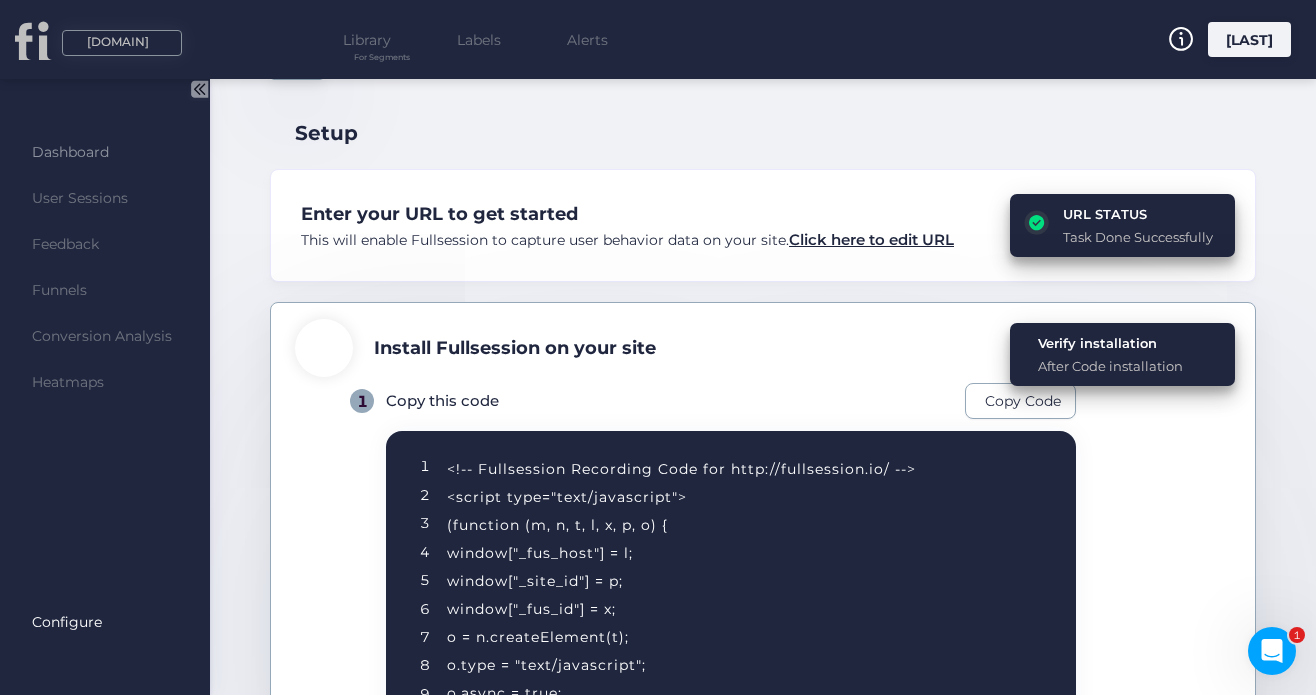 scroll, scrollTop: 0, scrollLeft: 0, axis: both 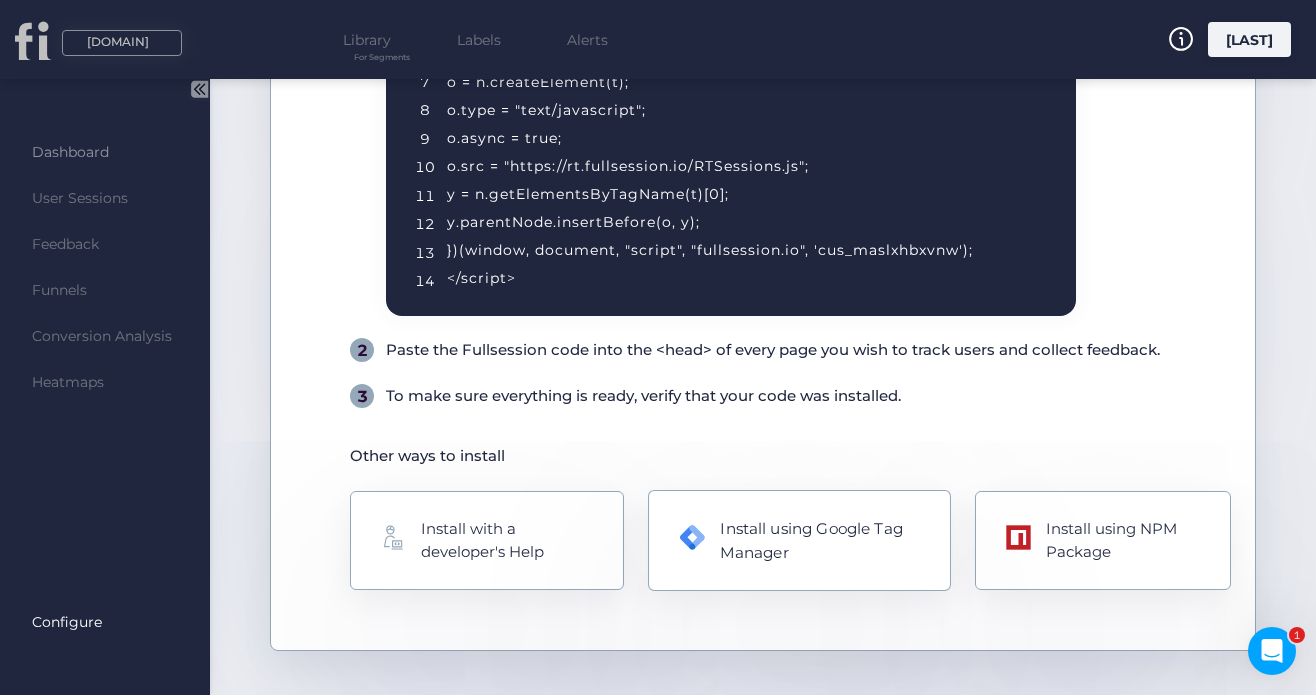 click on "Install using Google Tag Manager" at bounding box center [507, 540] 